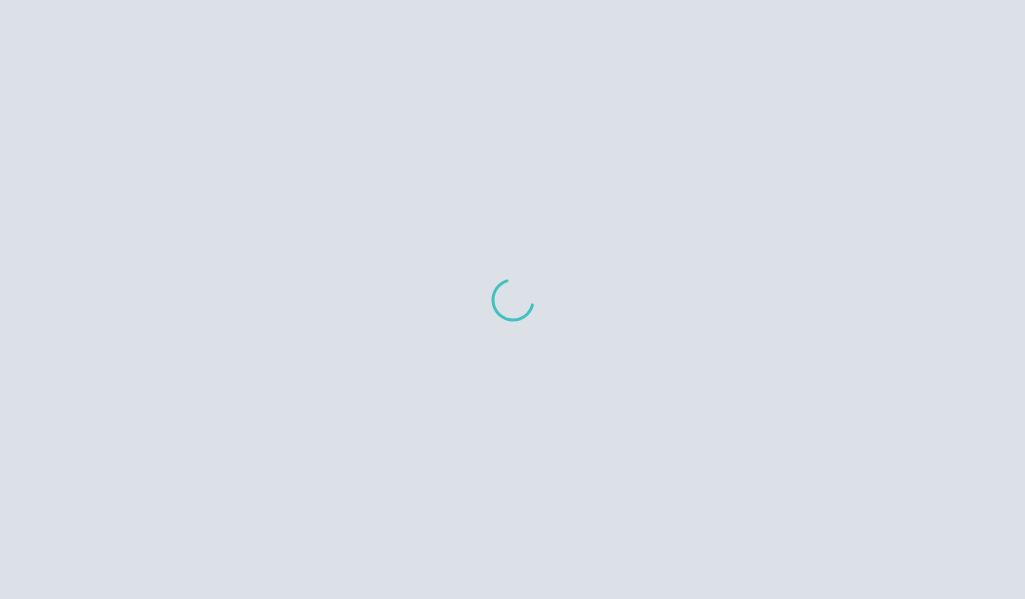 scroll, scrollTop: 0, scrollLeft: 0, axis: both 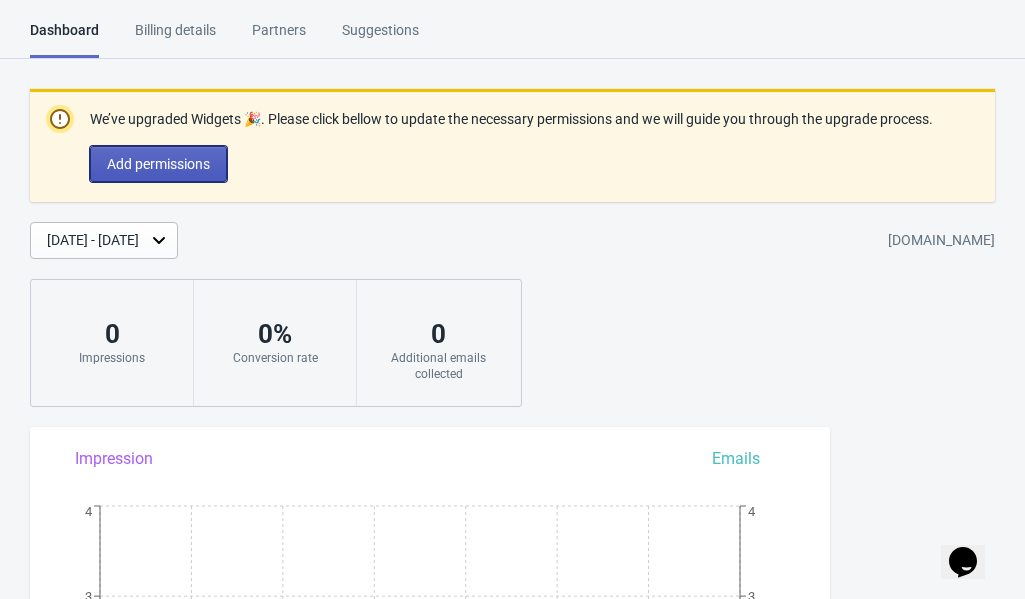 click on "Add permissions" at bounding box center (158, 164) 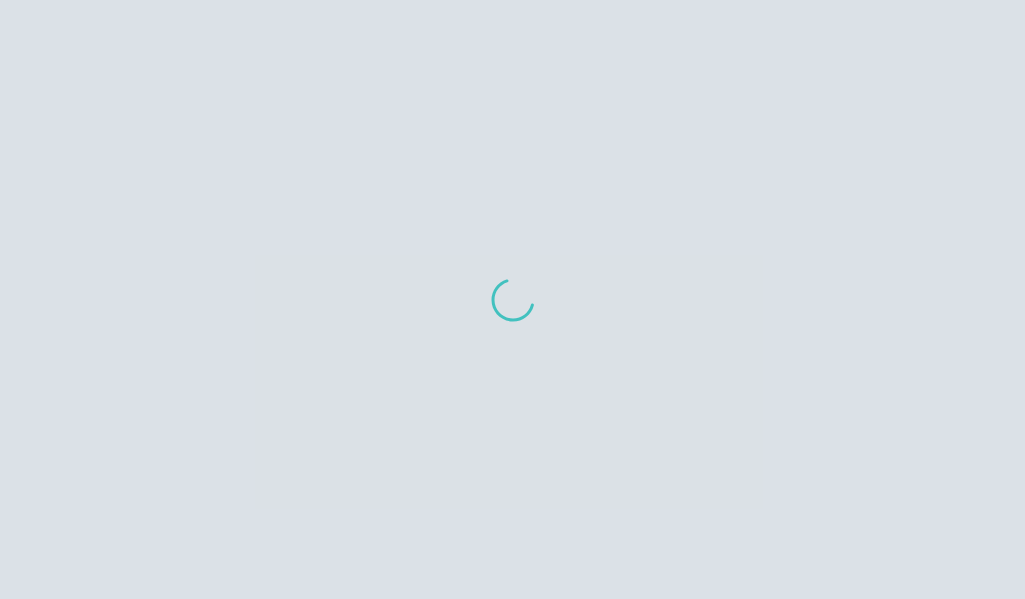 scroll, scrollTop: 0, scrollLeft: 0, axis: both 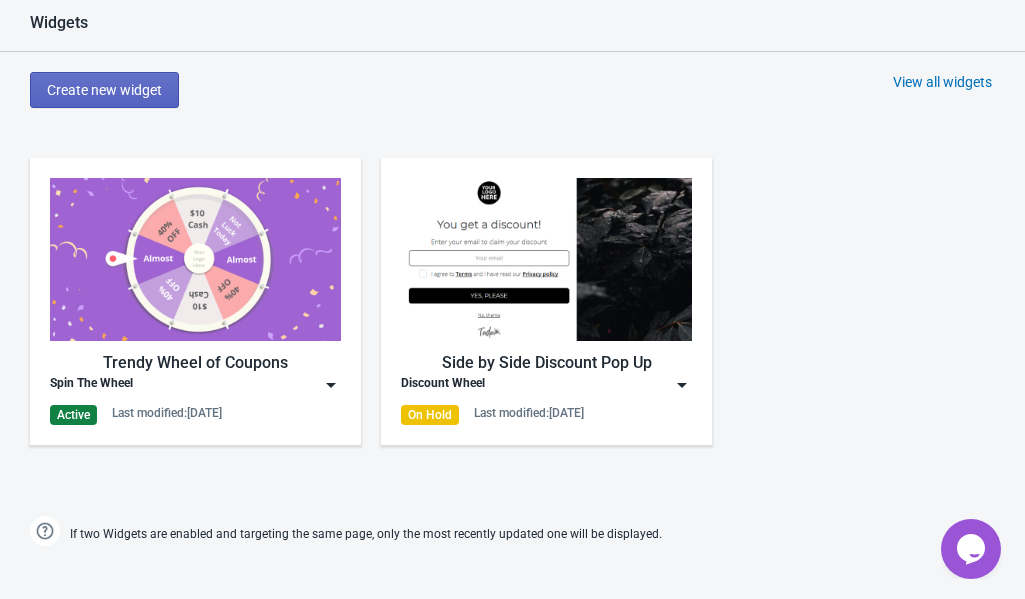 click at bounding box center (195, 259) 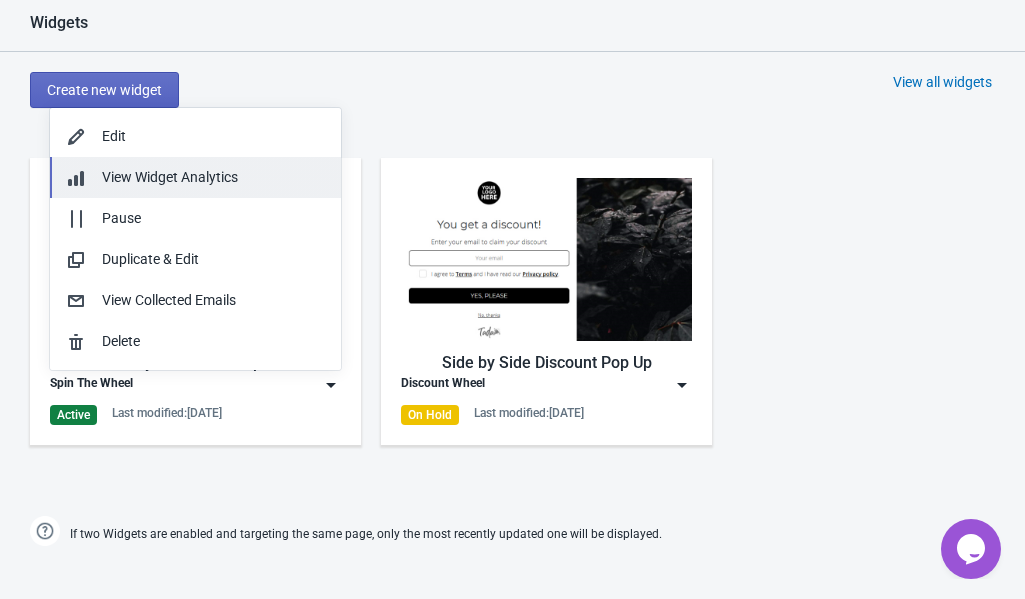 click on "View Widget Analytics" at bounding box center [213, 177] 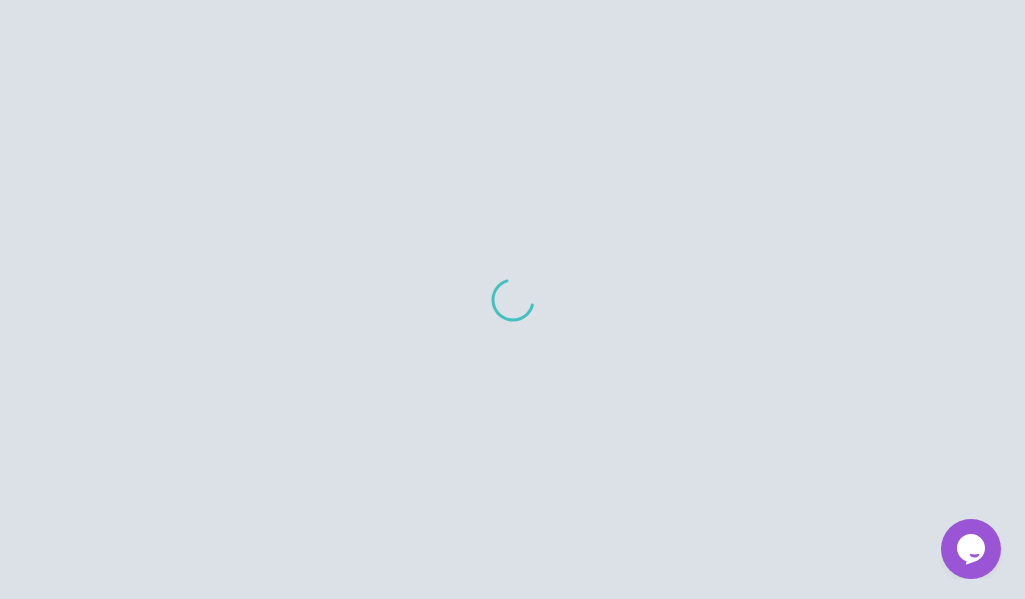 scroll, scrollTop: 245, scrollLeft: 0, axis: vertical 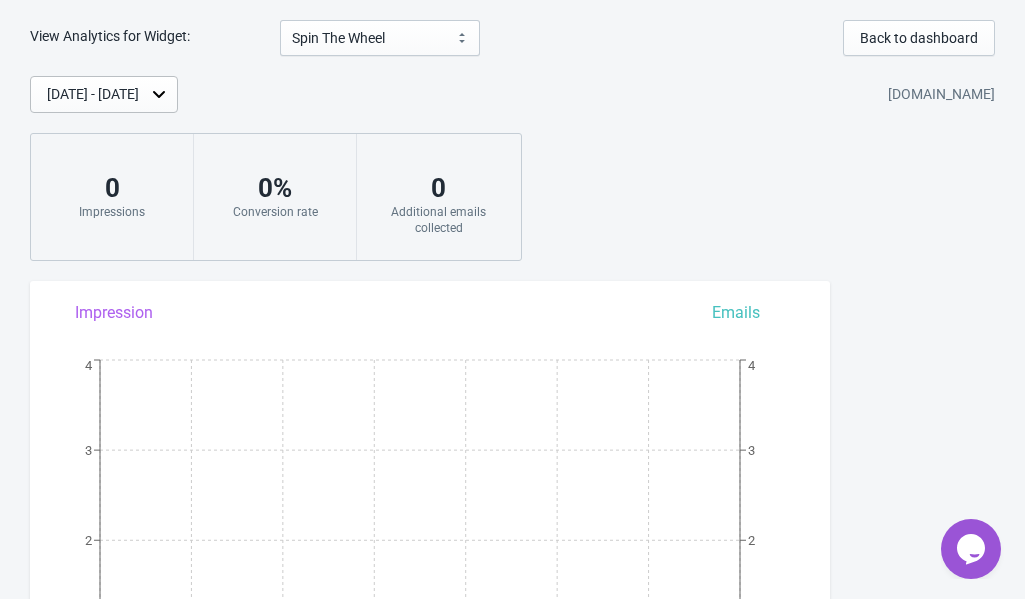click on "Jun 26, 2025 - Jul 3, 2025 riahxcosmetics.myshopify.com 0 Impressions 0 % Conversion rate 0 Additional emails collected" at bounding box center (512, 168) 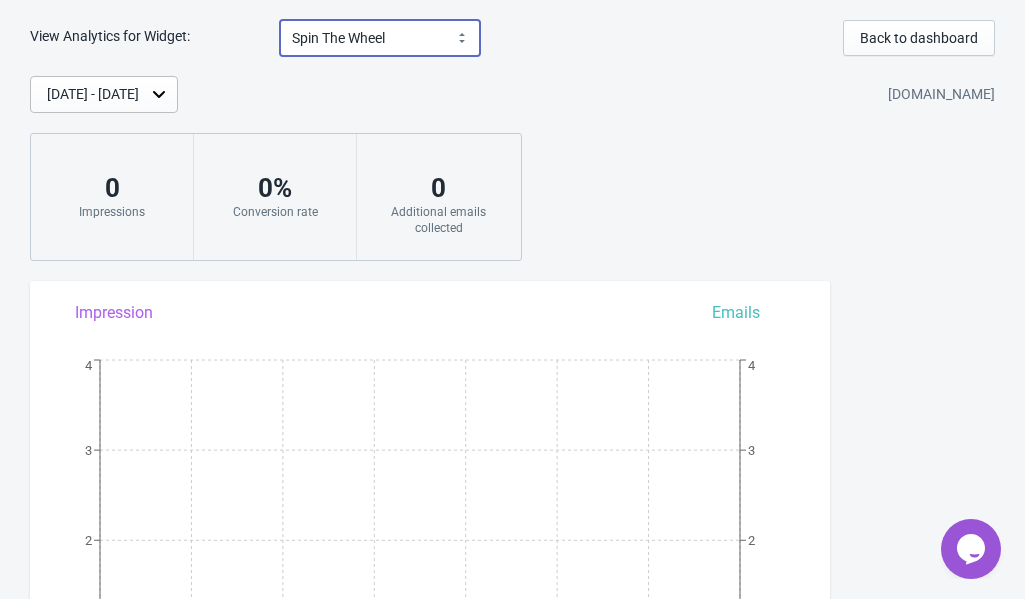 click on "Spin The Wheel Discount Wheel" at bounding box center (380, 38) 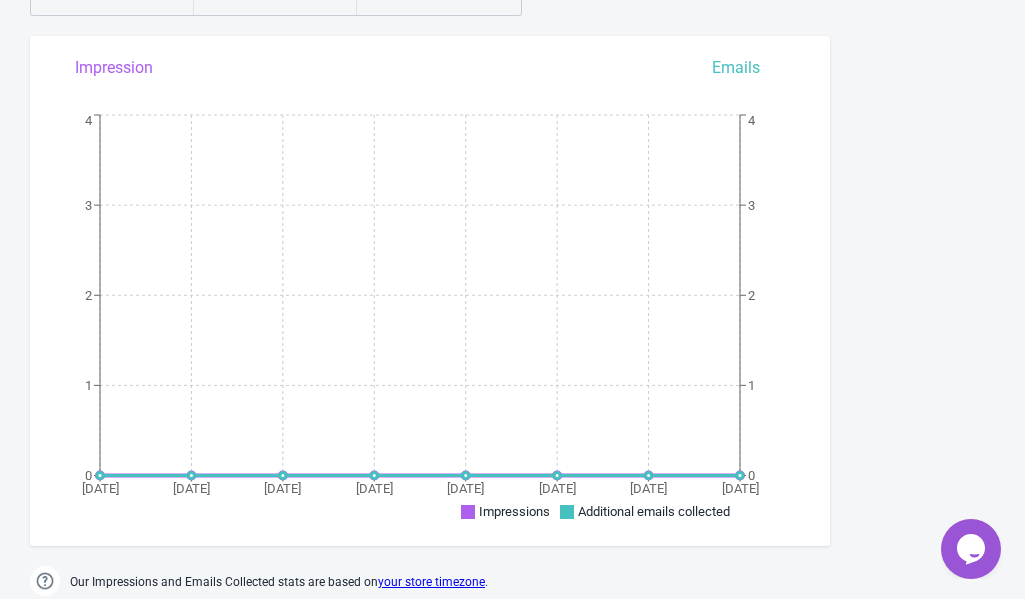 scroll, scrollTop: 0, scrollLeft: 0, axis: both 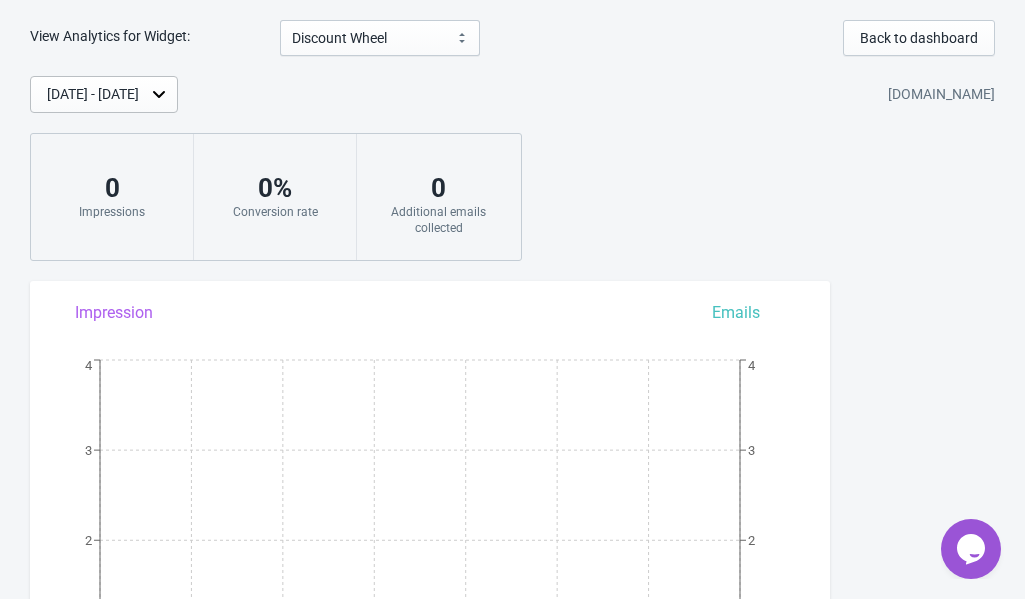 click on "Jun 26, 2025 - Jul 3, 2025 riahxcosmetics.myshopify.com 0 Impressions 0 % Conversion rate 0 Additional emails collected" at bounding box center [512, 168] 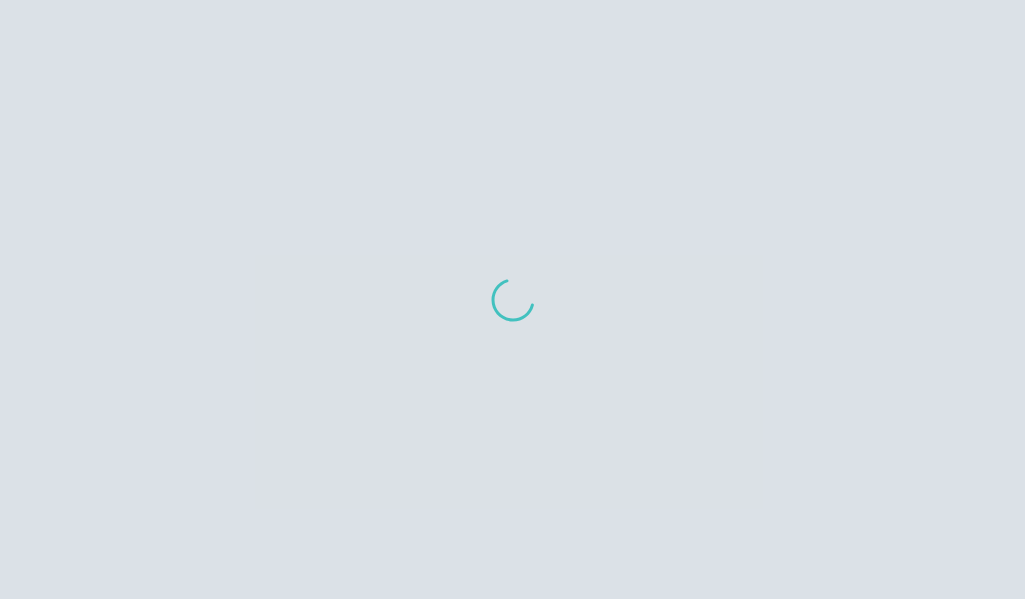 scroll, scrollTop: 0, scrollLeft: 0, axis: both 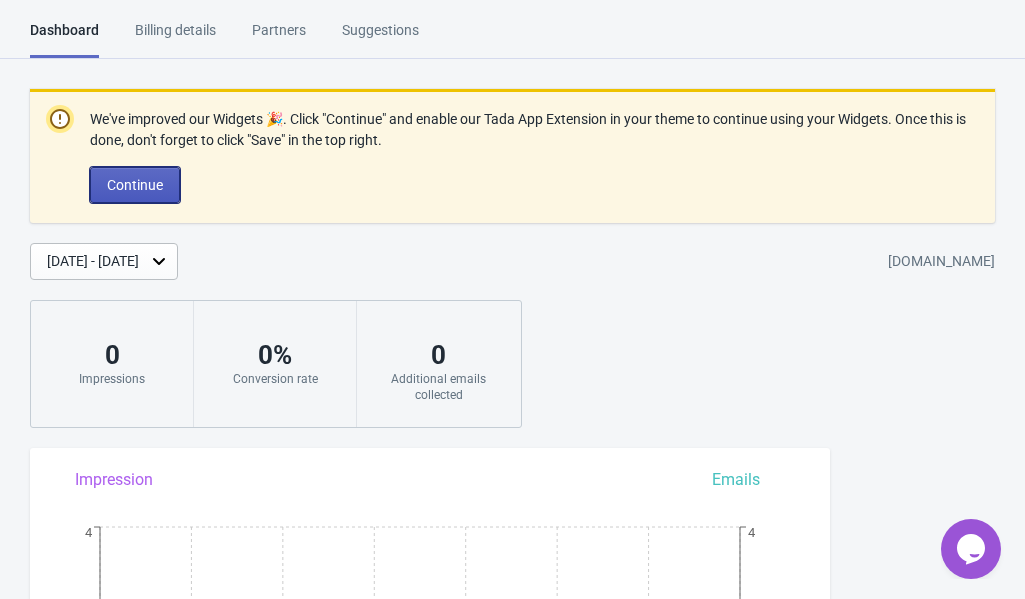 click on "Continue" at bounding box center [135, 185] 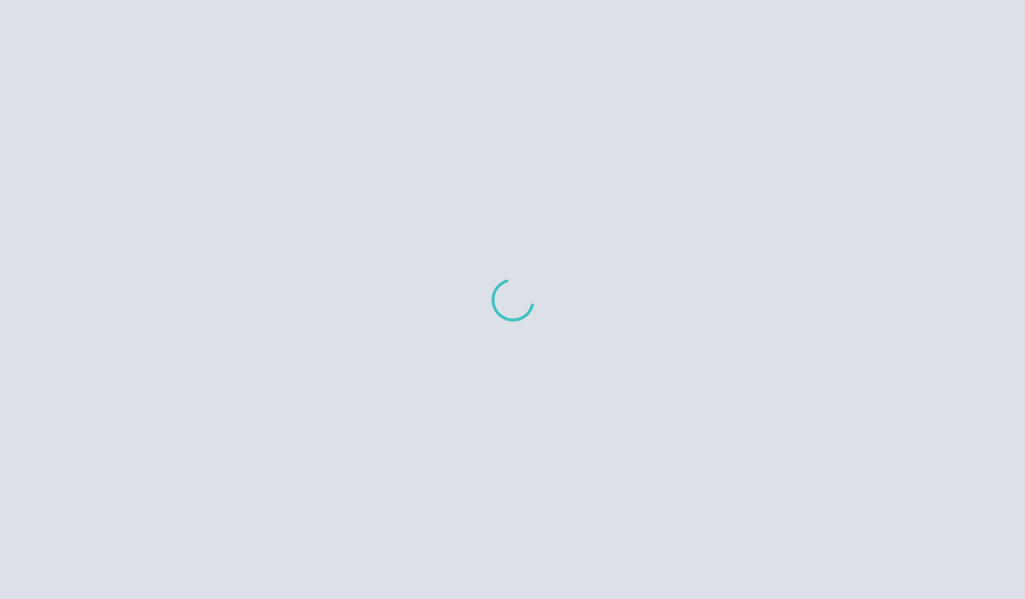 scroll, scrollTop: 0, scrollLeft: 0, axis: both 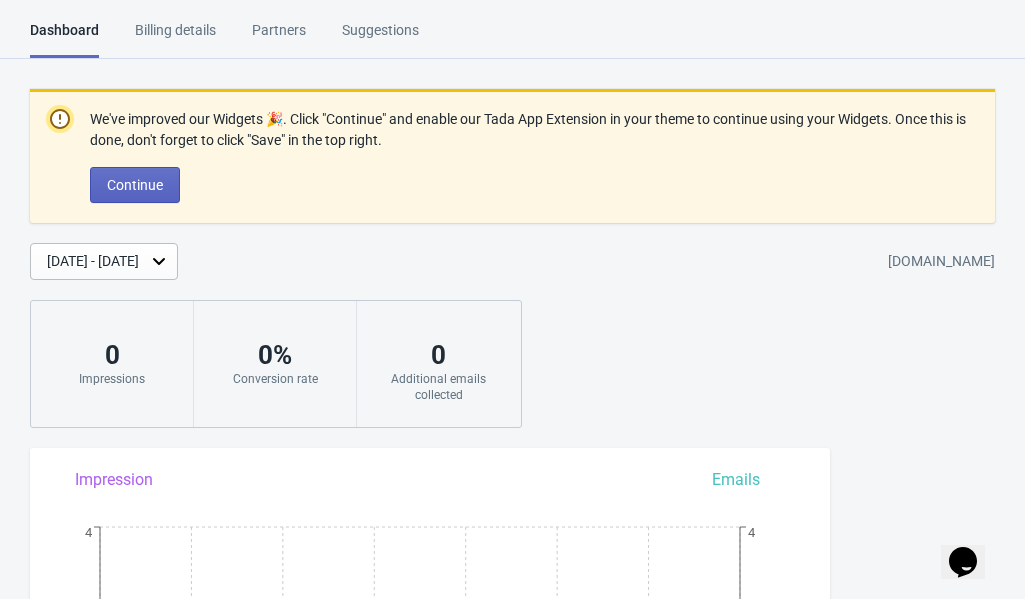 click on "Billing details" at bounding box center (175, 37) 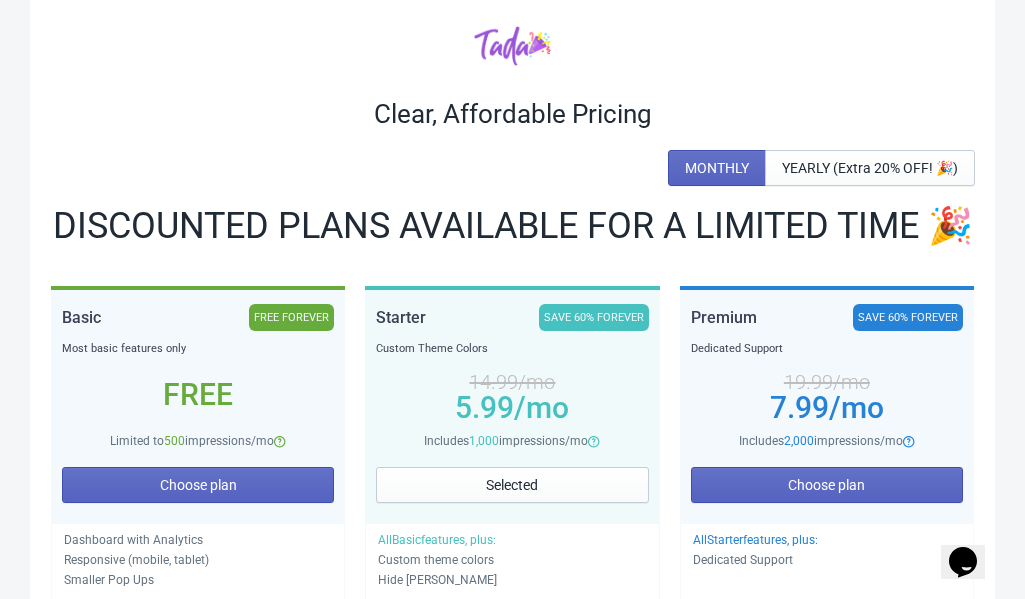 scroll, scrollTop: 127, scrollLeft: 0, axis: vertical 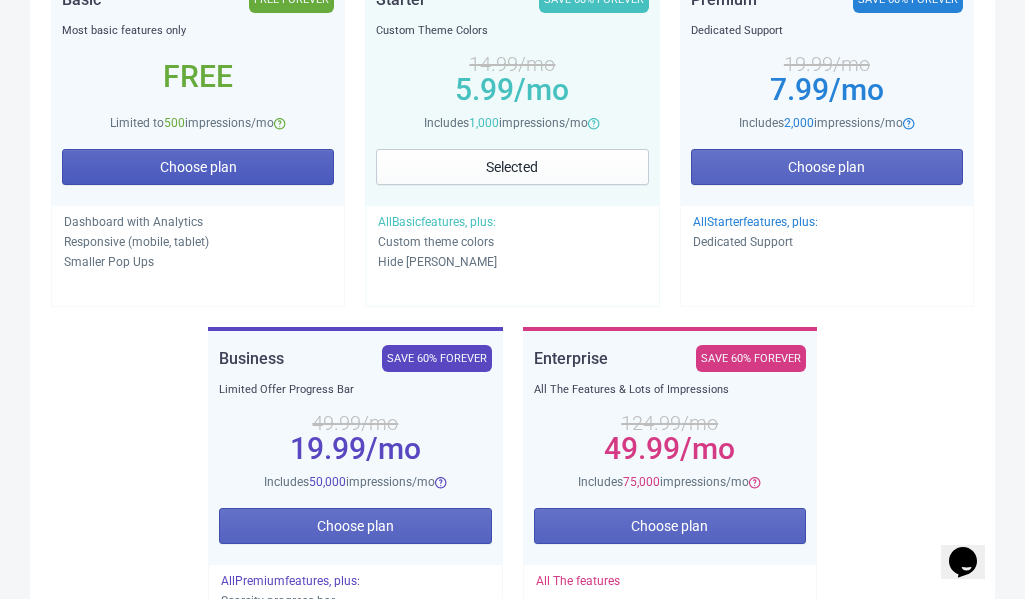 click on "Choose plan" at bounding box center [198, 167] 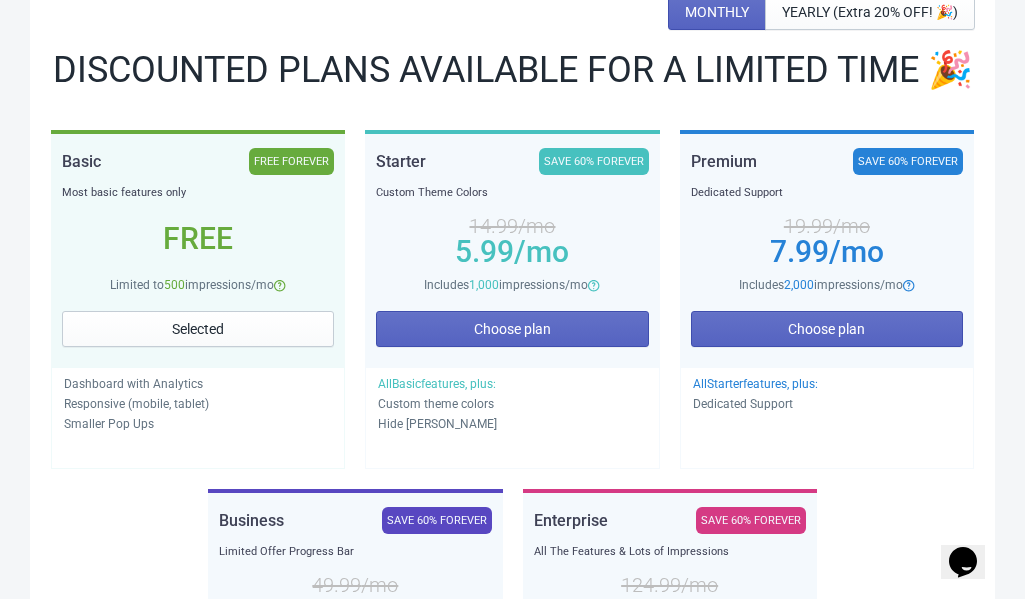 scroll, scrollTop: 325, scrollLeft: 0, axis: vertical 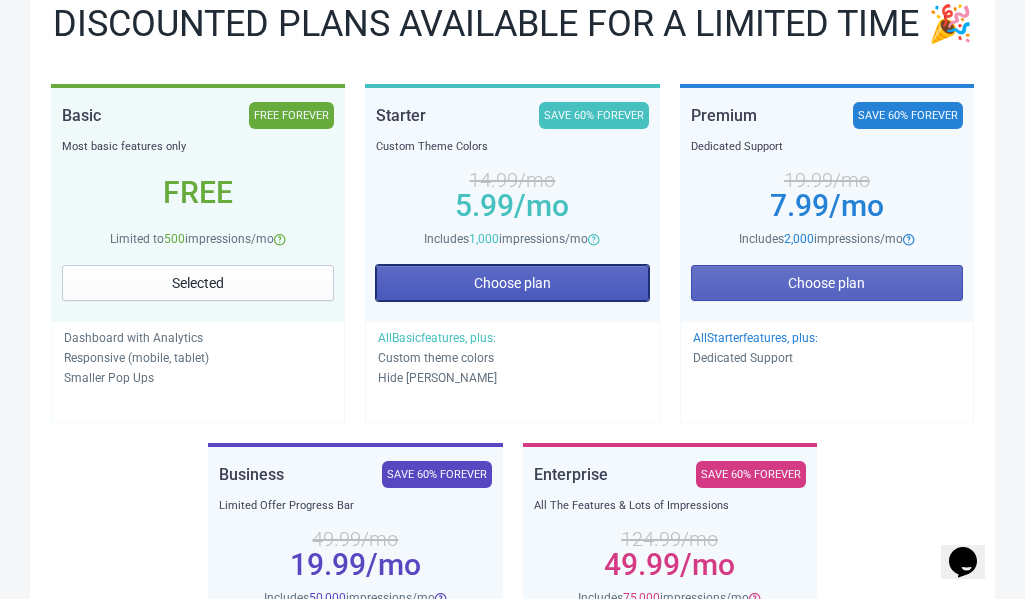 click on "Choose plan" at bounding box center [512, 283] 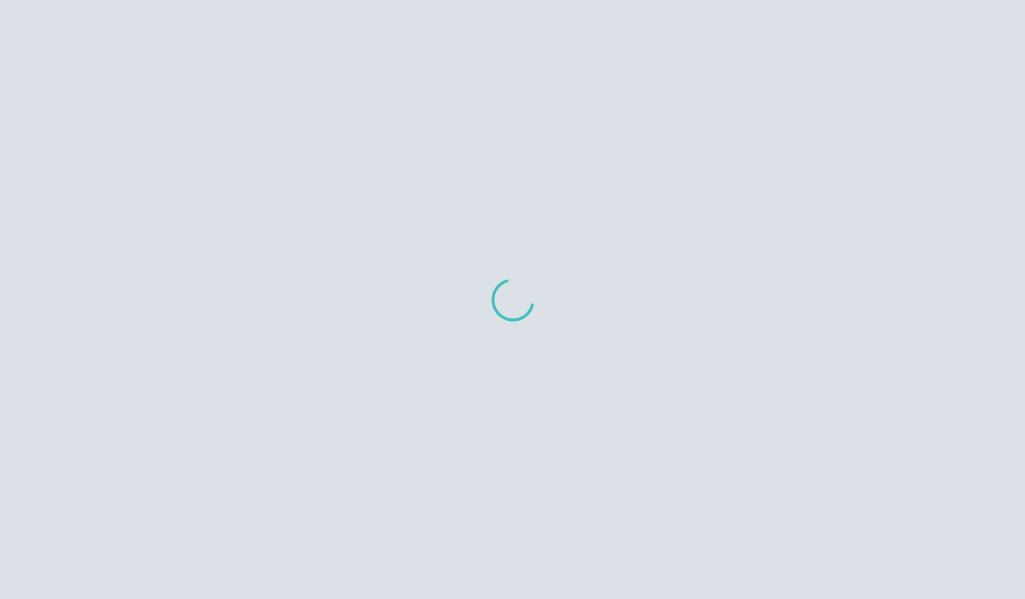 scroll, scrollTop: 0, scrollLeft: 0, axis: both 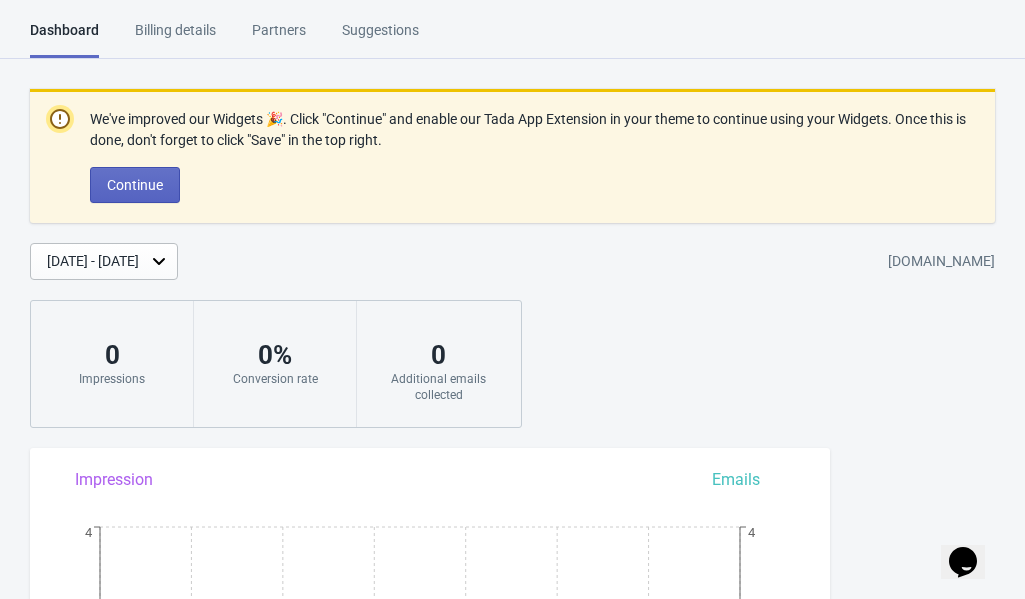 click on "Partners" at bounding box center [279, 37] 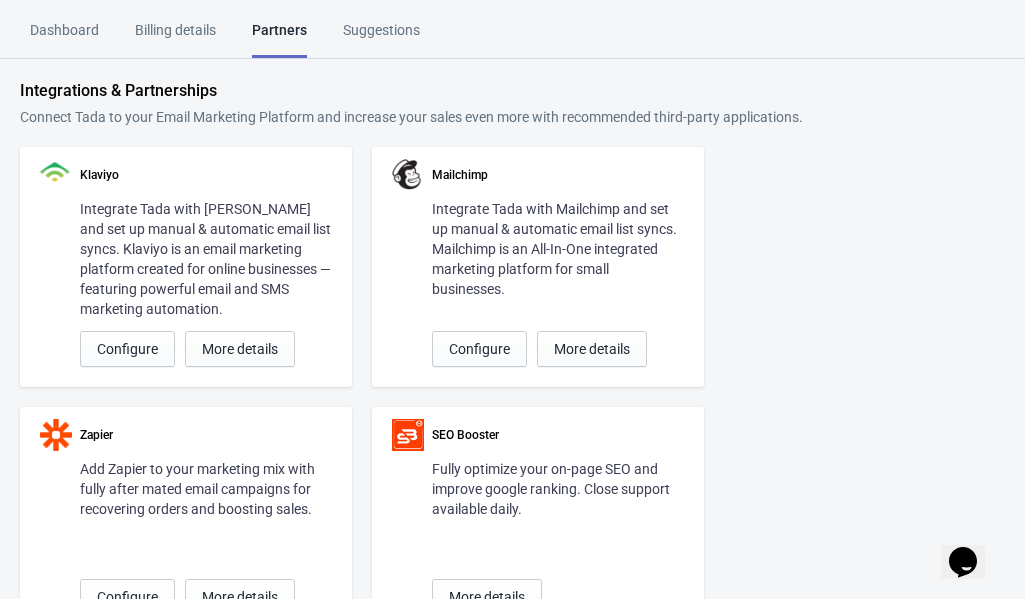 click on "Suggestions" at bounding box center (381, 37) 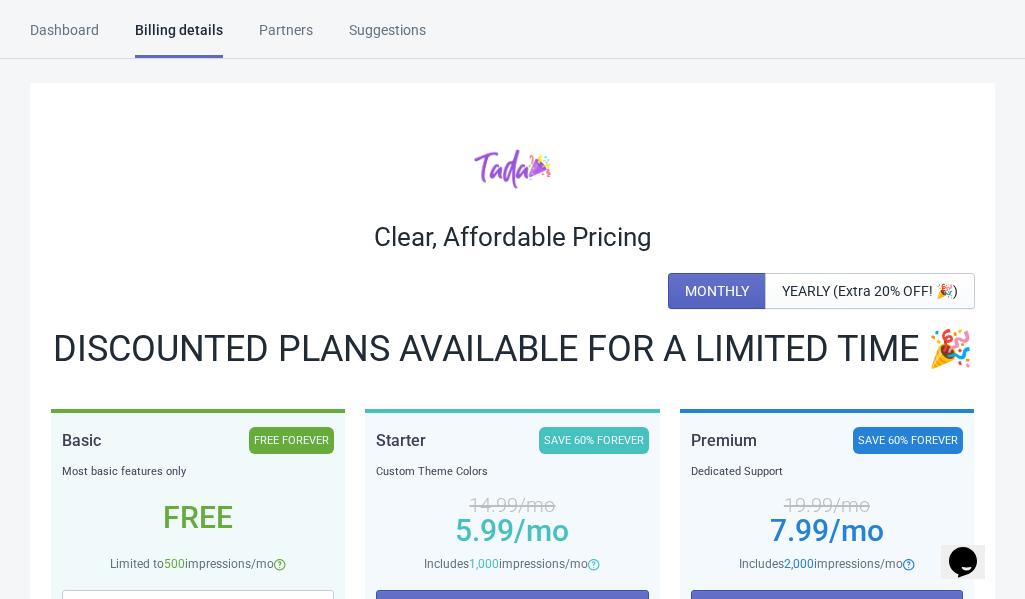 scroll, scrollTop: 0, scrollLeft: 0, axis: both 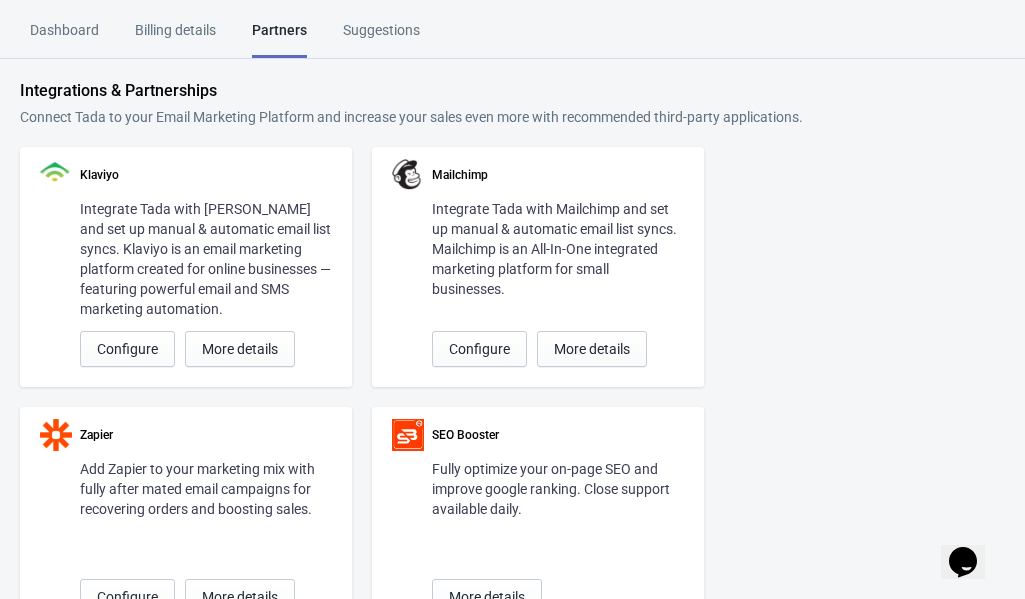 click on "Suggestions" at bounding box center (381, 37) 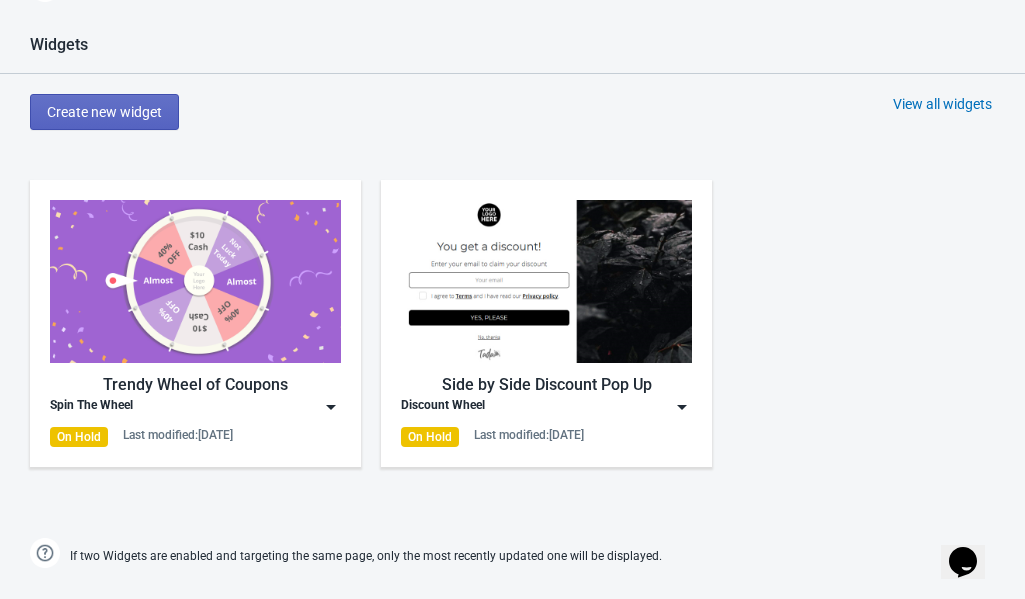 scroll, scrollTop: 1010, scrollLeft: 0, axis: vertical 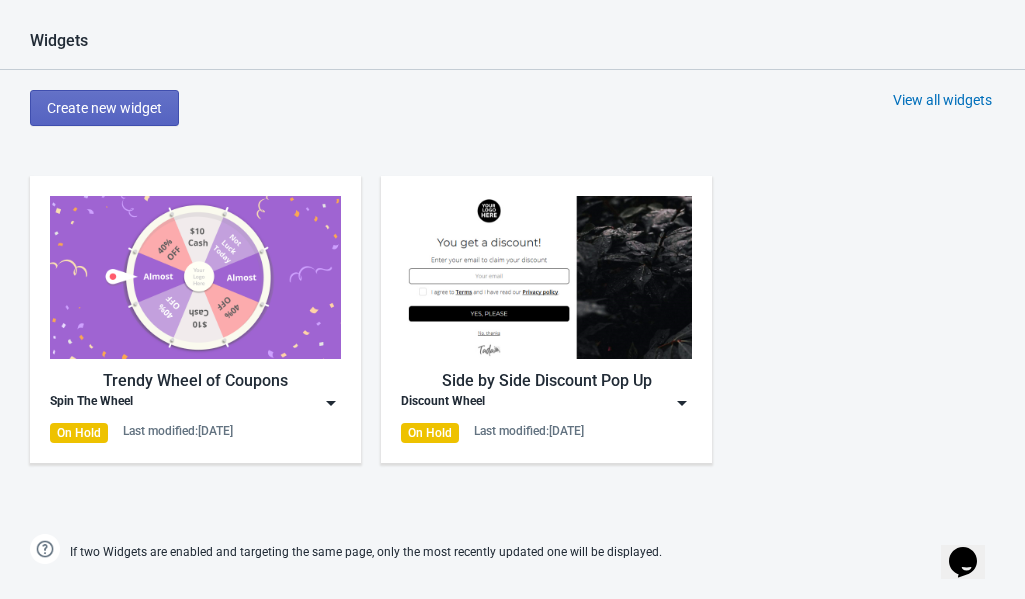 click at bounding box center (195, 277) 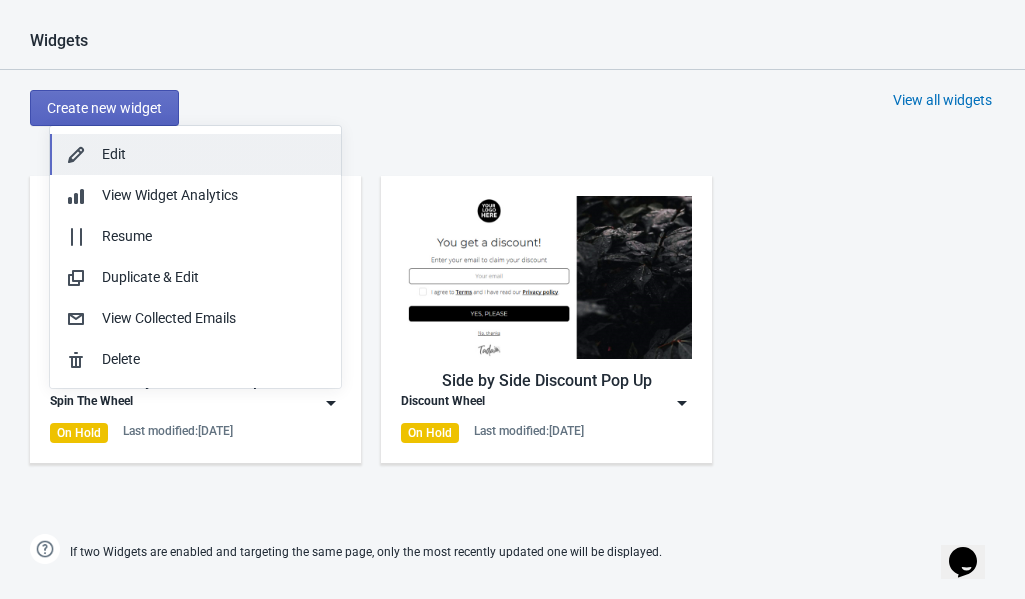 click on "Edit" at bounding box center [213, 154] 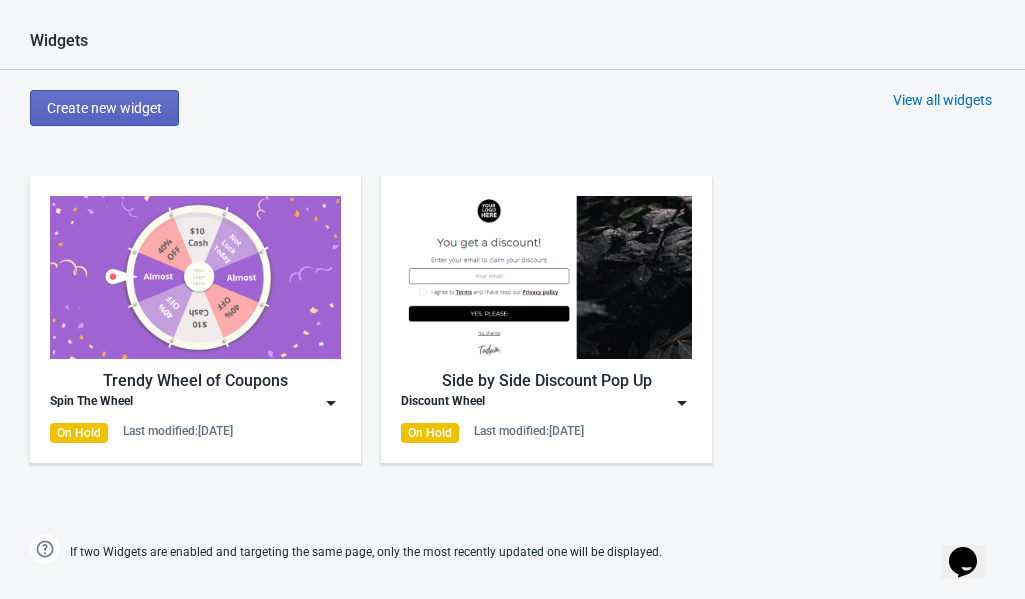 scroll, scrollTop: 0, scrollLeft: 0, axis: both 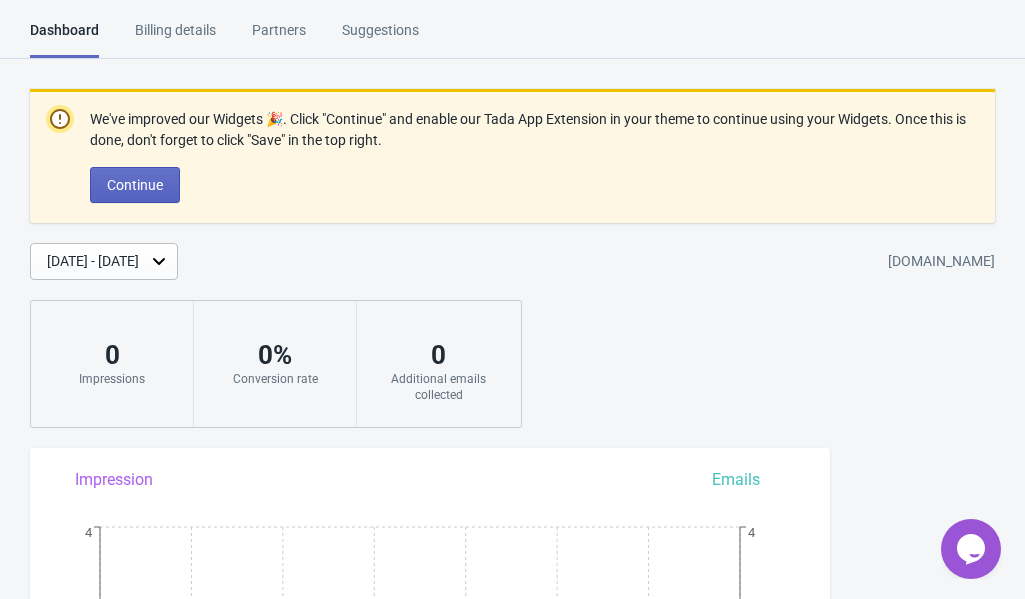 click on "Dashboard Billing details Partners Suggestions Dashboard Billing details Partners Suggestions We've improved our Widgets 🎉.   Click "Continue" and enable our Tada App Extension in your theme to continue using your Widgets. Once this is done, don't forget to click "Save" in the top right. Continue Jun 26, 2025 - Jul 3, 2025 riahxcosmetics.myshopify.com 0 Impressions 0 % Conversion rate 0 Additional emails collected Impression Emails Jun 26 Jun 27 Jun 28 Jun 29 Jun 30 Jul 1 Jul 2 Jul 3 0 1 2 3 4 0 1 2 3 4 Impressions Additional emails collected Our Impressions and Emails Collected stats are based on  your store timezone . Widgets Create new widget View all widgets Trendy Wheel of Coupons Spin The Wheel On Hold Last modified:  12.12.2024 Side by Side Discount Pop Up Discount Wheel On Hold Last modified:  16.11.2024 If two Widgets are enabled and targeting the same page, only the most recently updated one will be displayed. Email validation Tokens (optional) 0 Email validation Tokens left Learn more Optional" at bounding box center (512, 299) 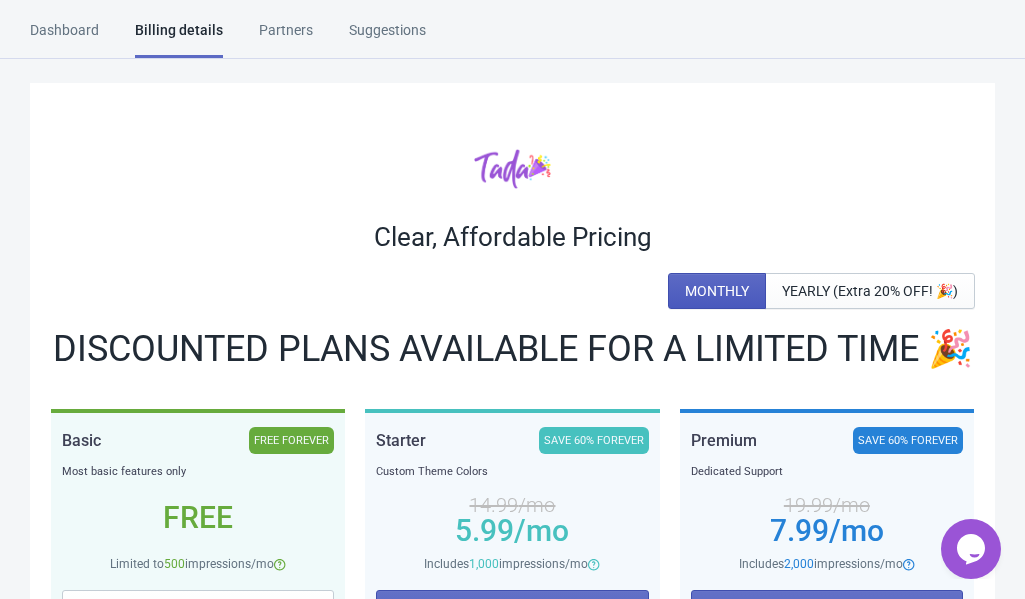 click on "MONTHLY" at bounding box center (717, 291) 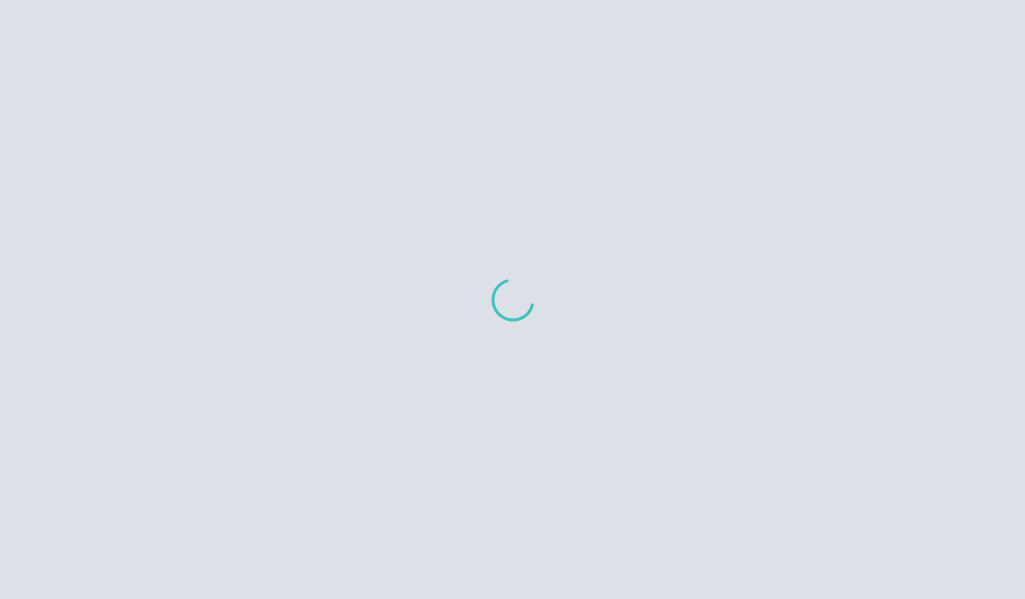 scroll, scrollTop: 0, scrollLeft: 0, axis: both 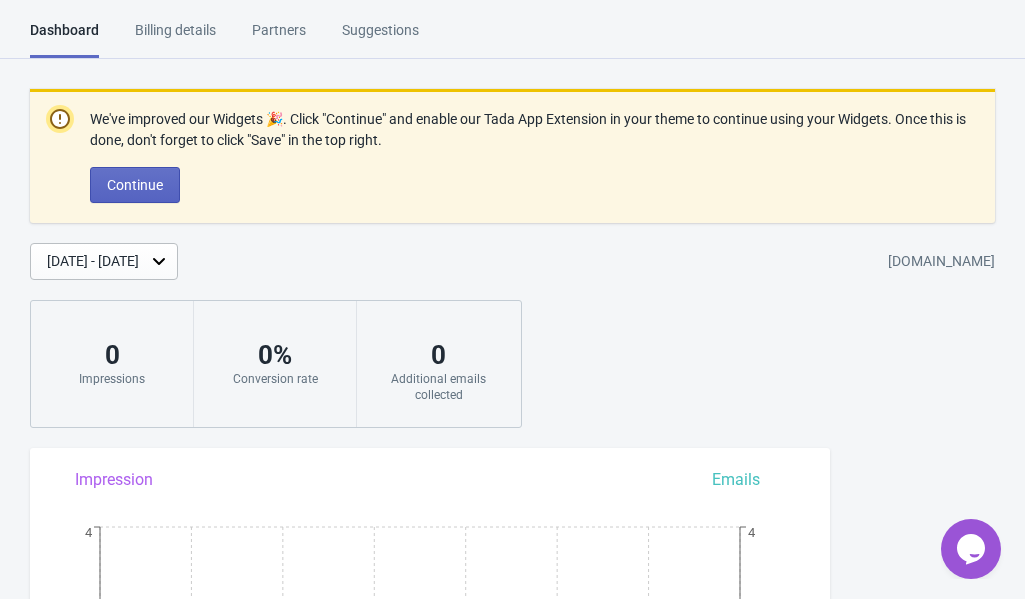 click on "Billing details" at bounding box center [175, 37] 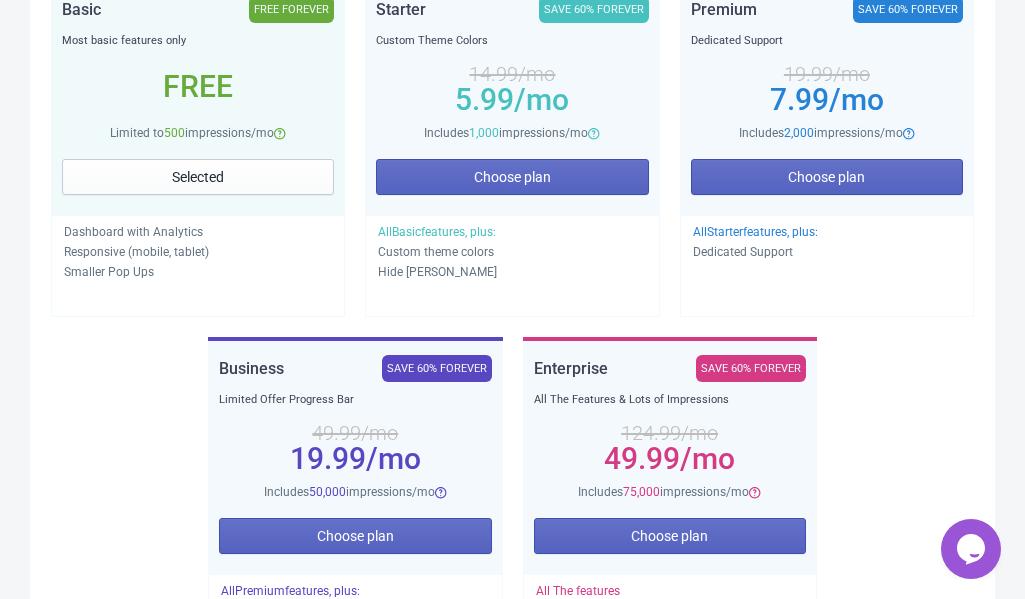 scroll, scrollTop: 429, scrollLeft: 0, axis: vertical 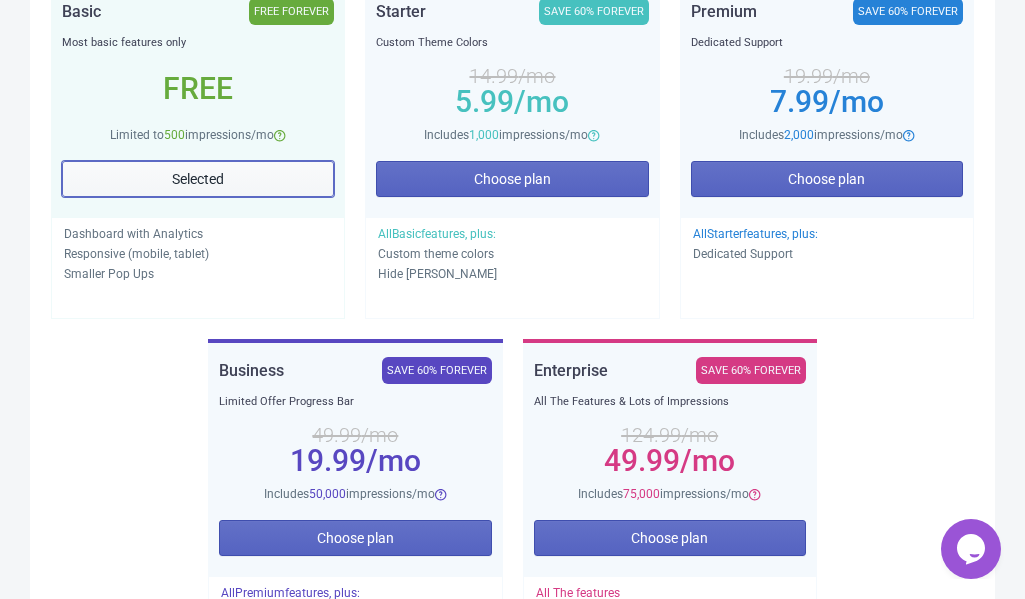 click on "Selected" at bounding box center (198, 179) 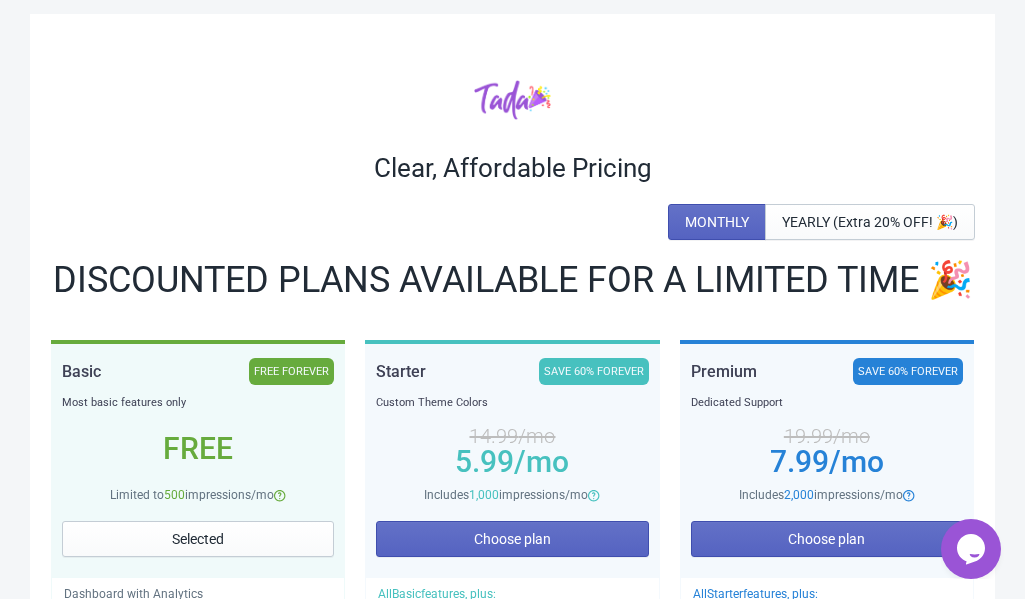 scroll, scrollTop: 0, scrollLeft: 0, axis: both 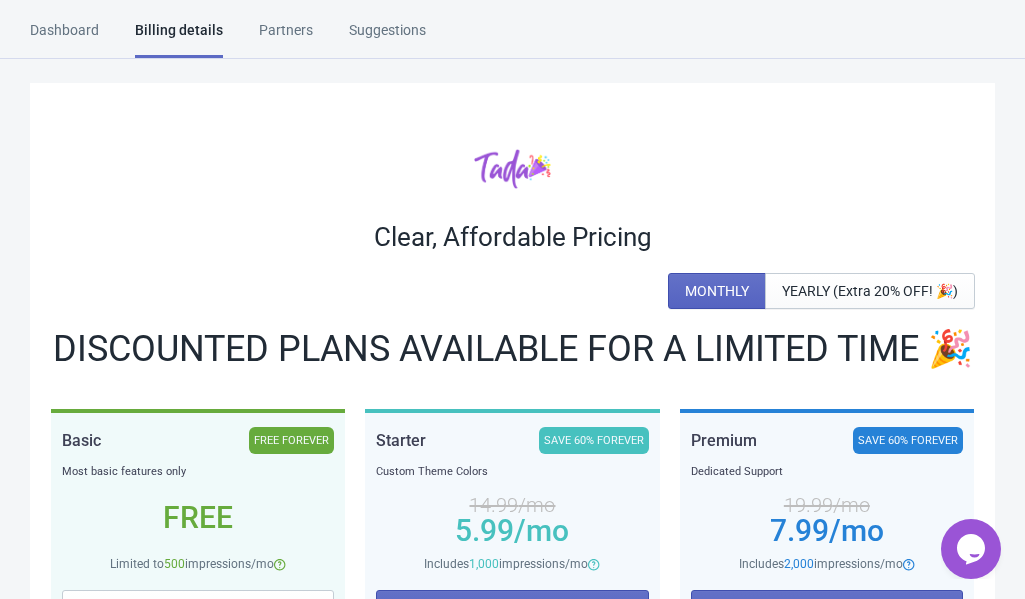 click on "Dashboard" at bounding box center [64, 37] 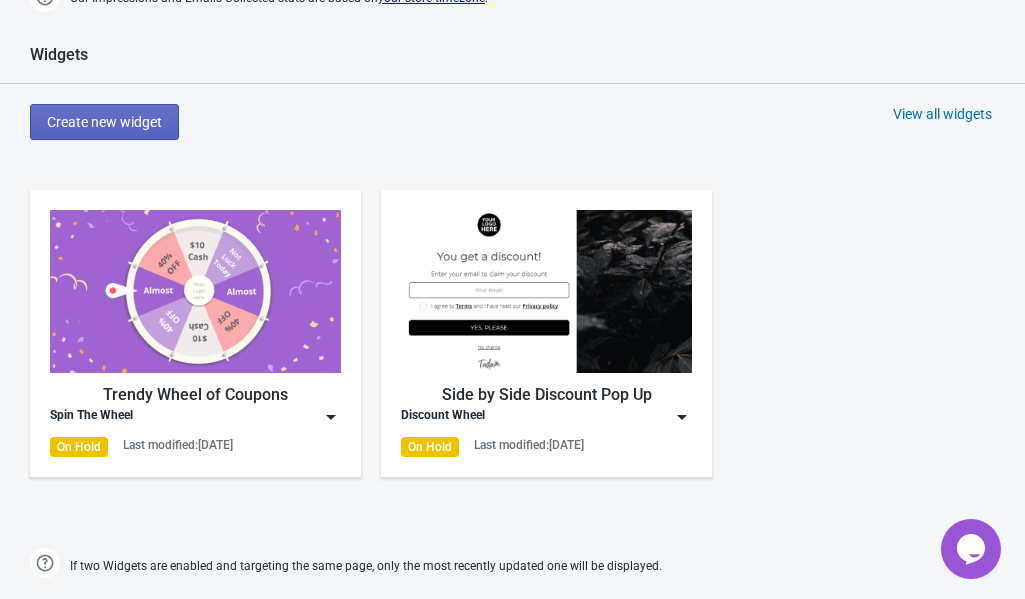 scroll, scrollTop: 1048, scrollLeft: 0, axis: vertical 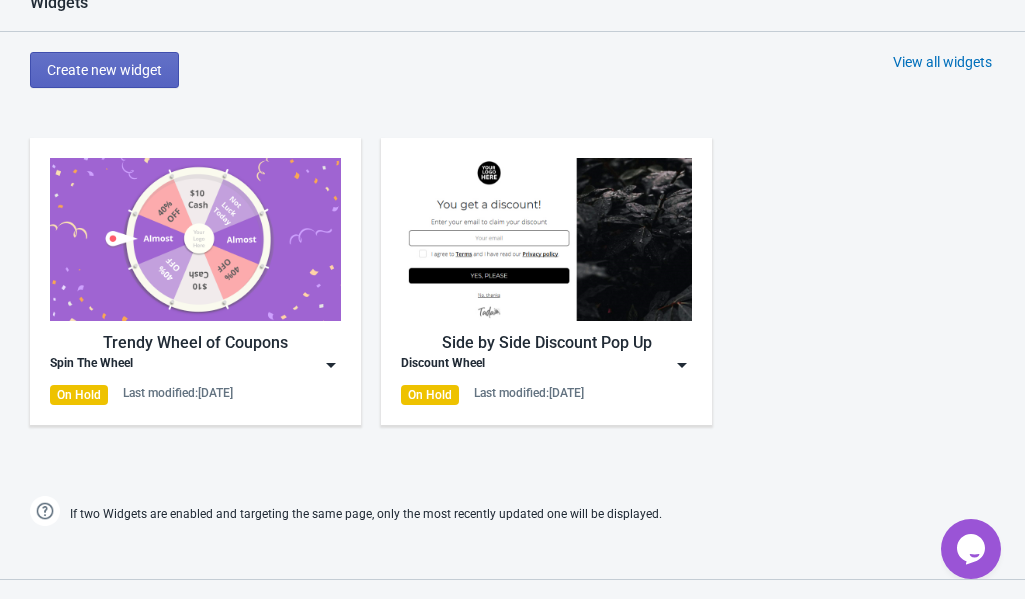 click at bounding box center (331, 365) 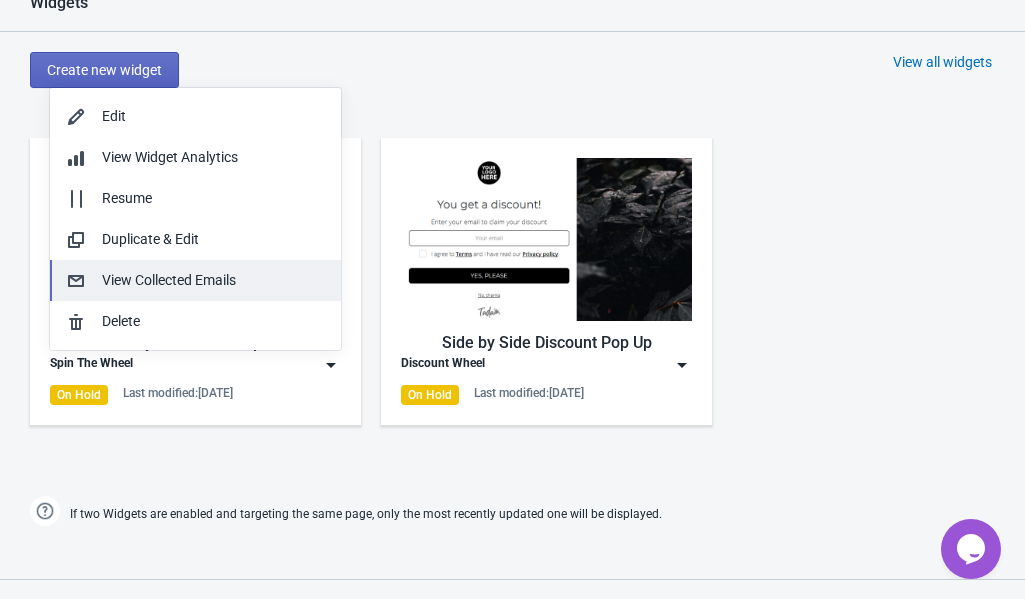 click on "View Collected Emails" at bounding box center (213, 280) 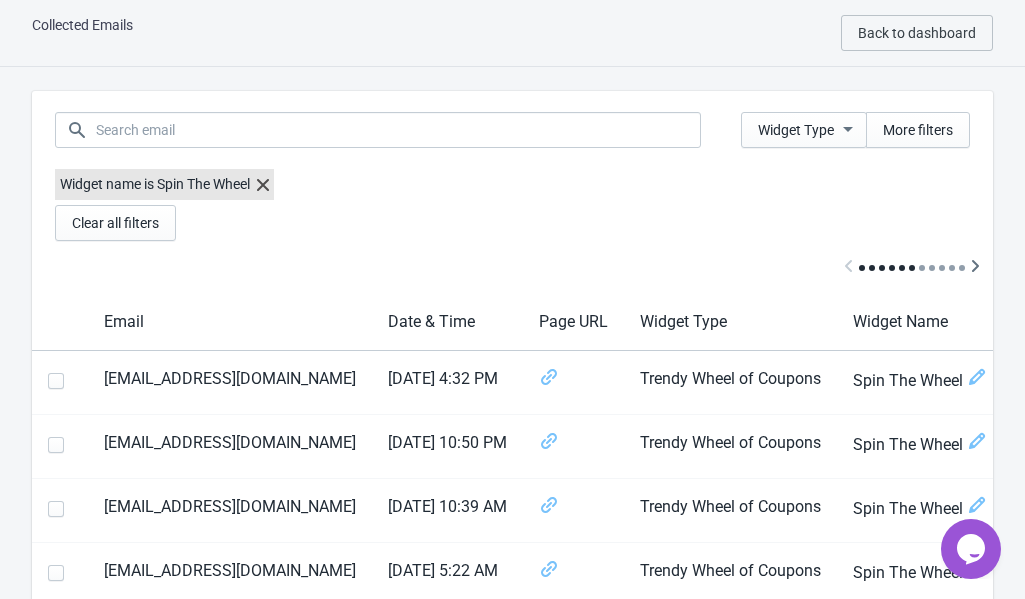 scroll, scrollTop: 1048, scrollLeft: 0, axis: vertical 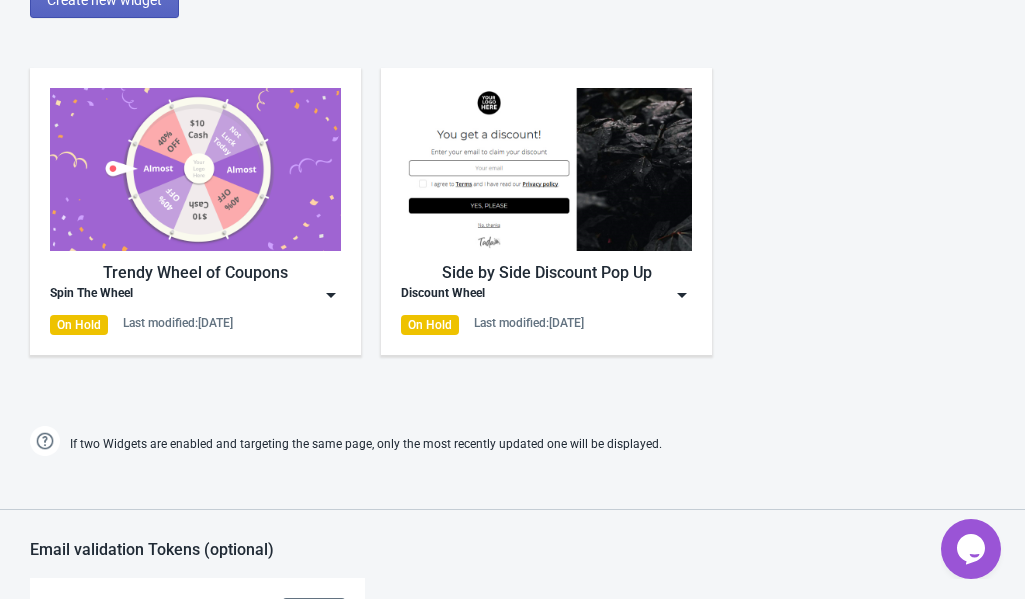 click at bounding box center [331, 295] 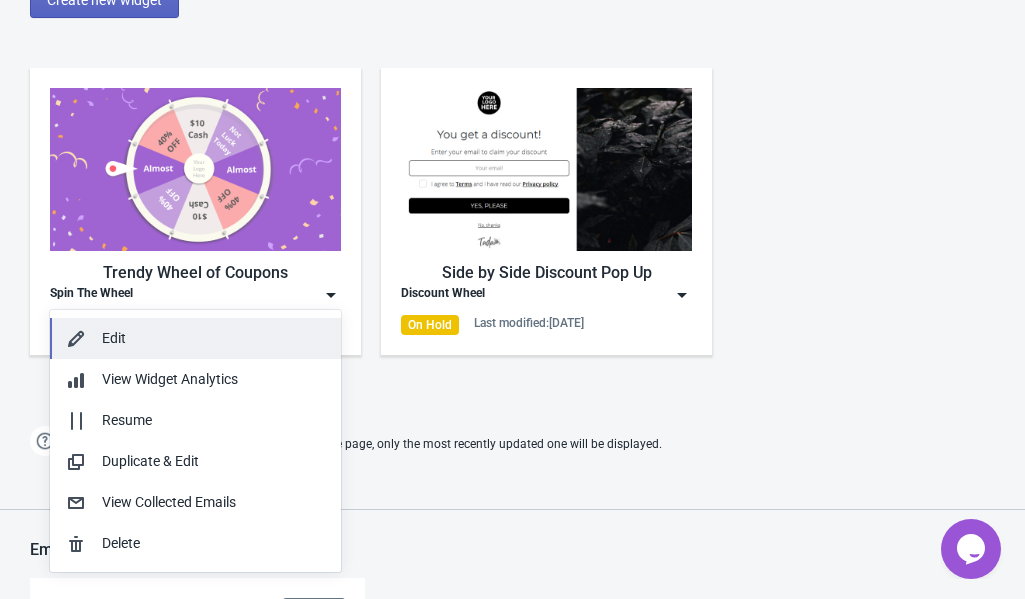 click on "Edit" at bounding box center [195, 338] 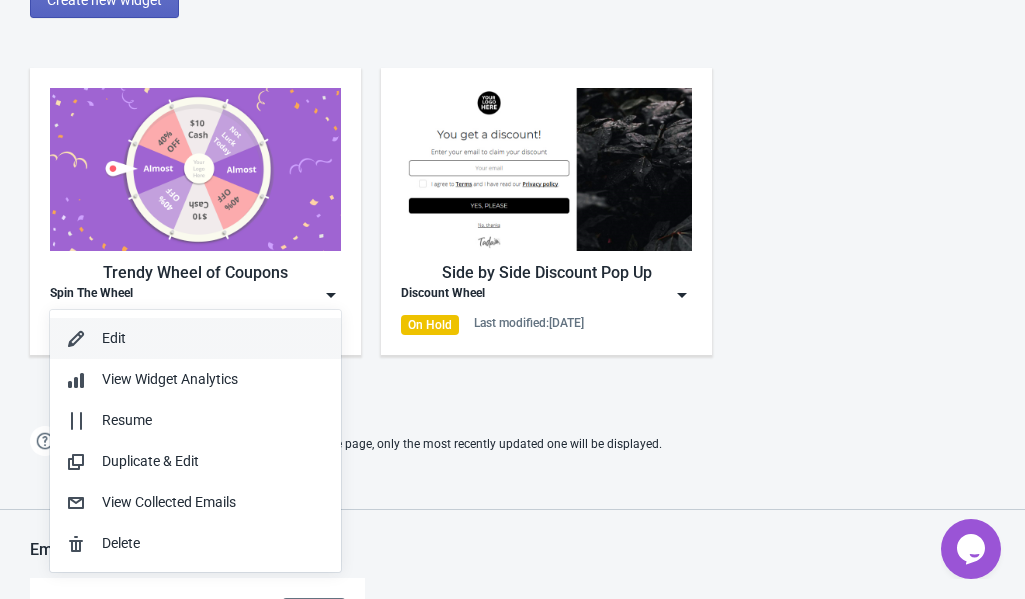 scroll, scrollTop: 0, scrollLeft: 0, axis: both 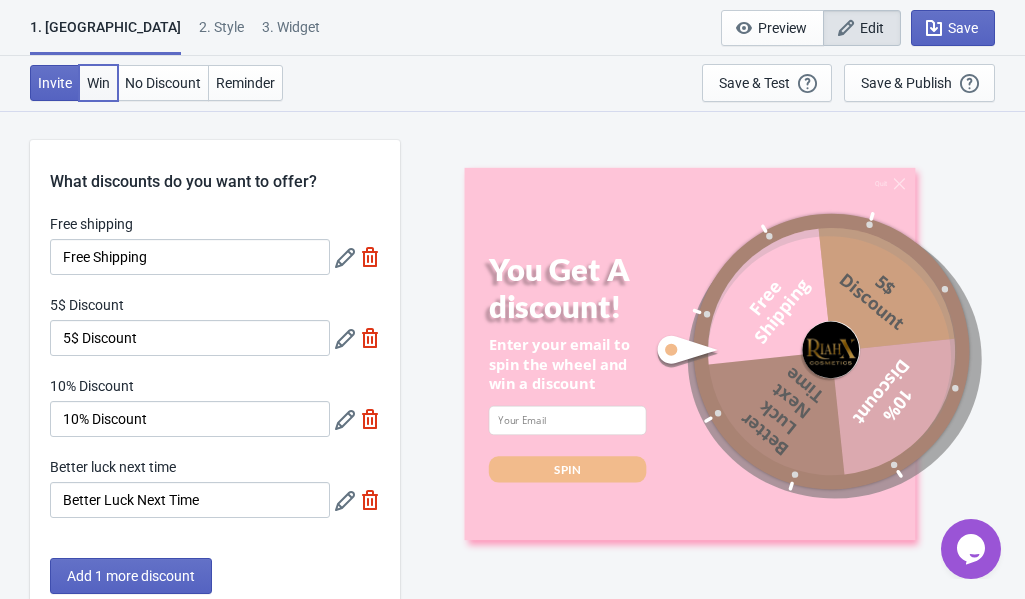 click on "Win" at bounding box center (98, 83) 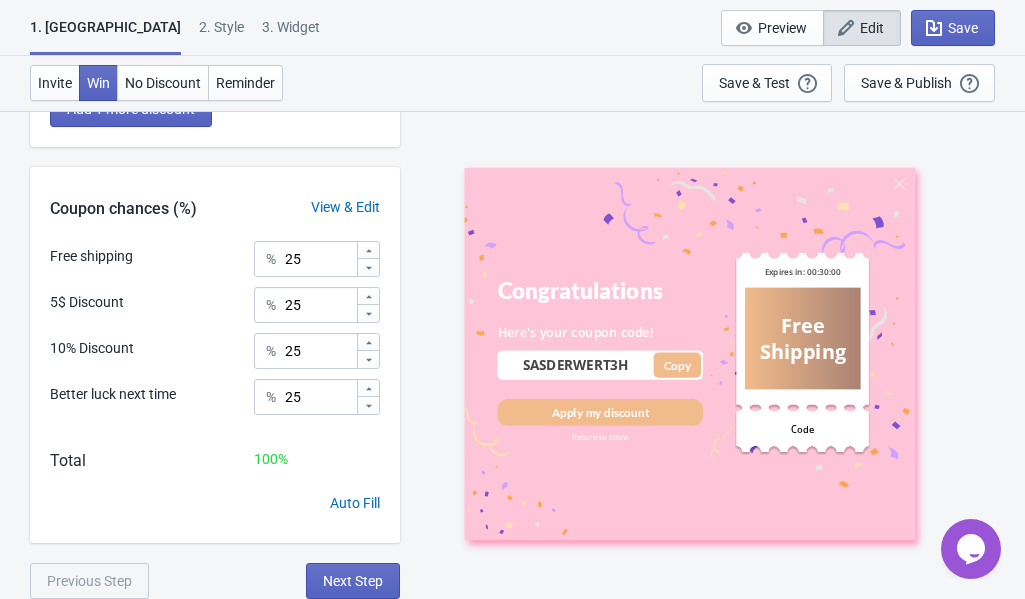 scroll, scrollTop: 0, scrollLeft: 0, axis: both 